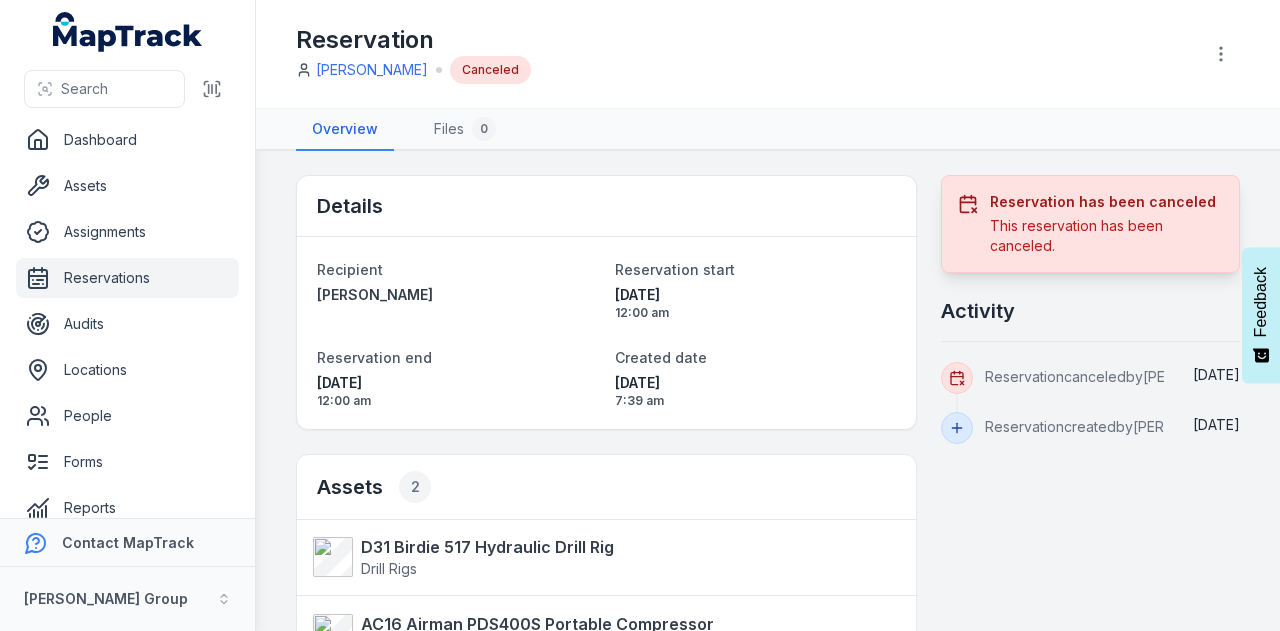 scroll, scrollTop: 0, scrollLeft: 0, axis: both 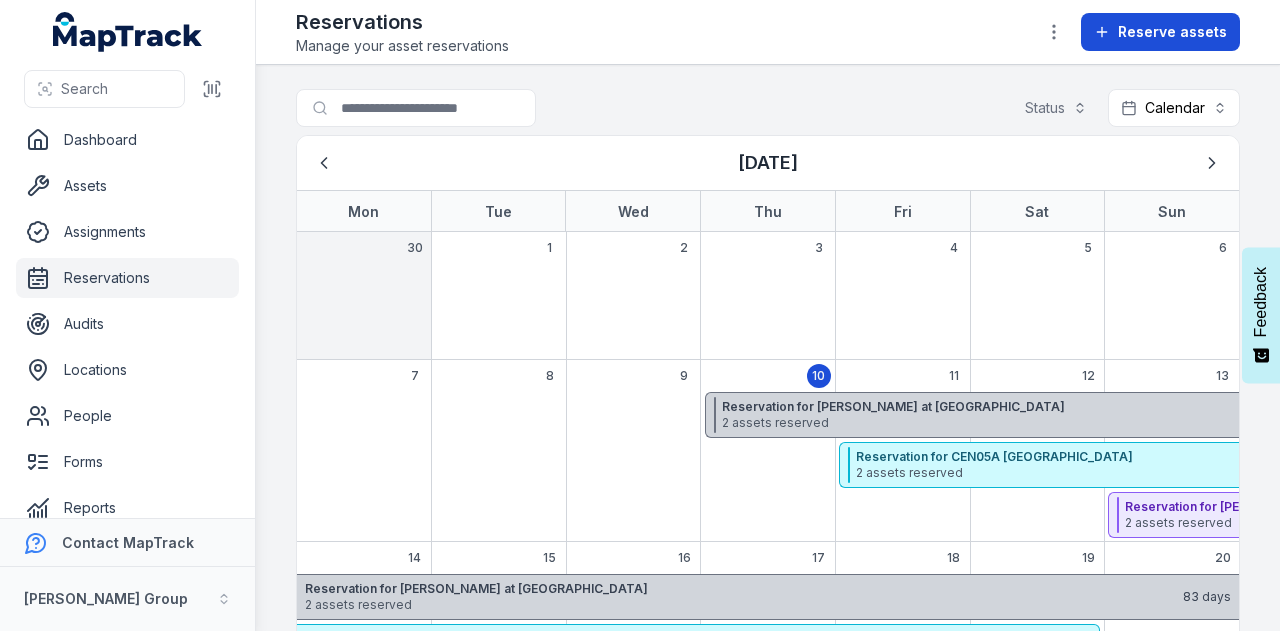 click on "Reserve assets" at bounding box center (1172, 32) 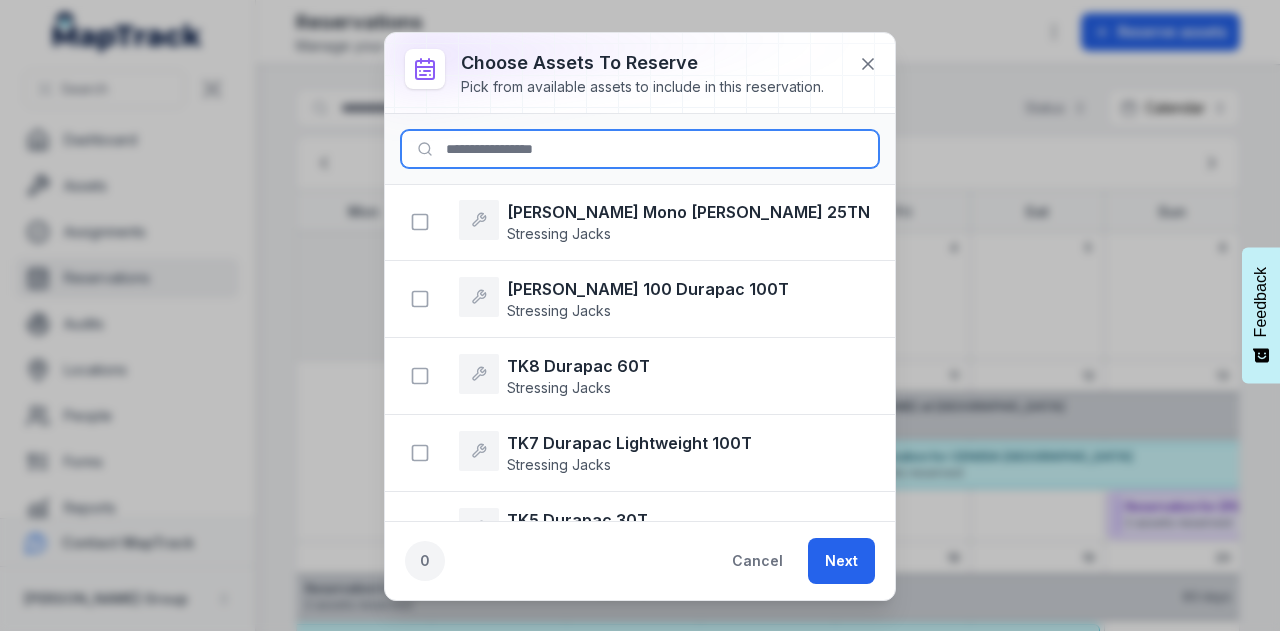 click at bounding box center (640, 149) 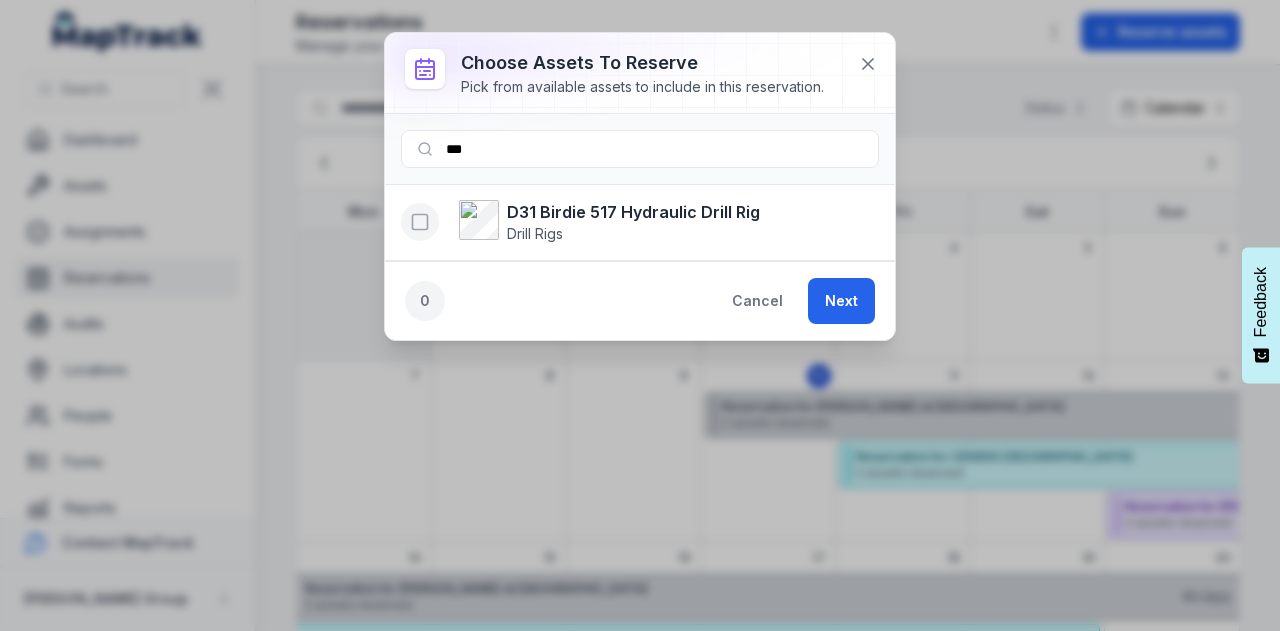 click 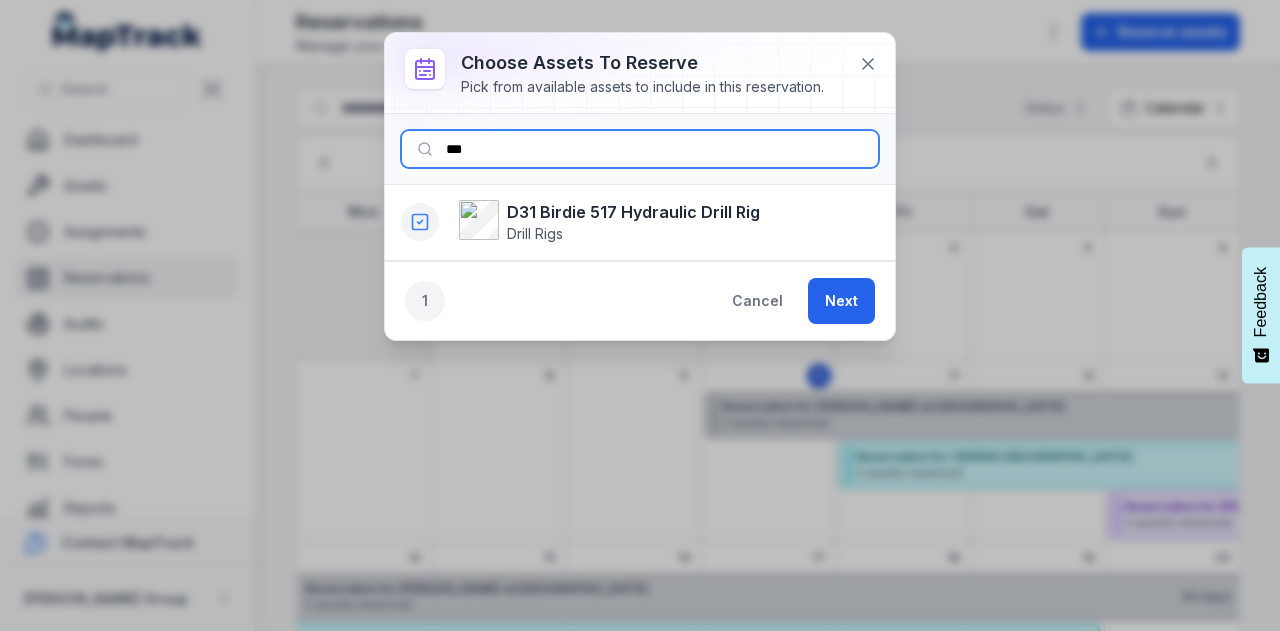 click on "***" at bounding box center (640, 149) 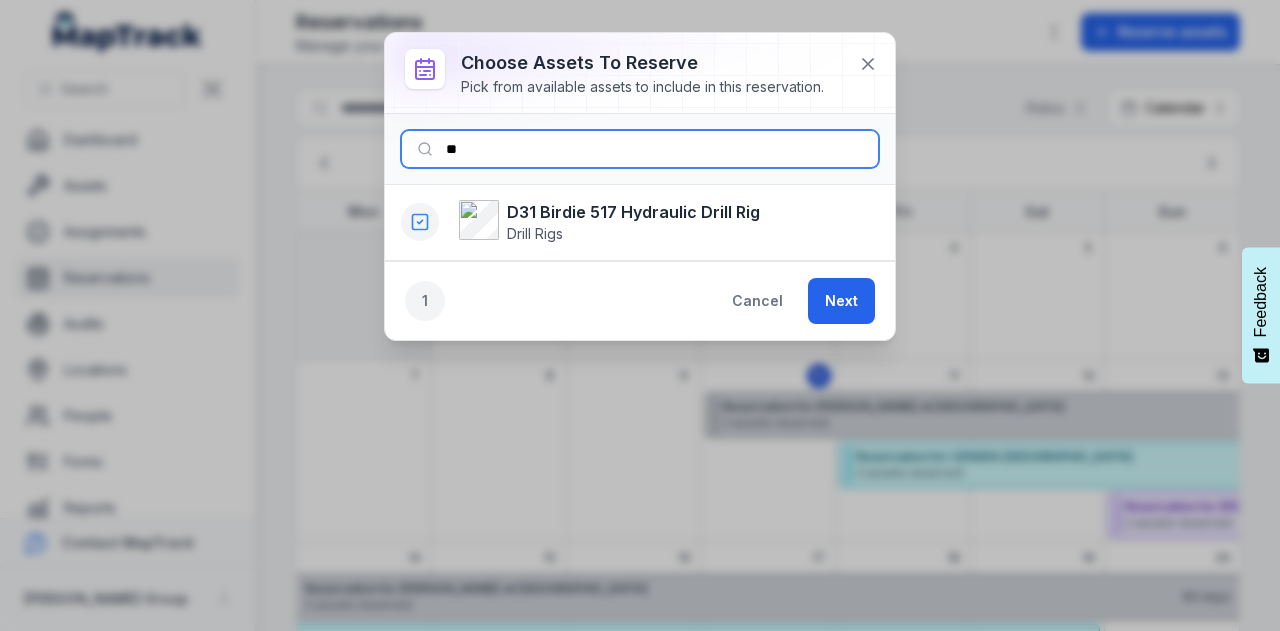 type on "*" 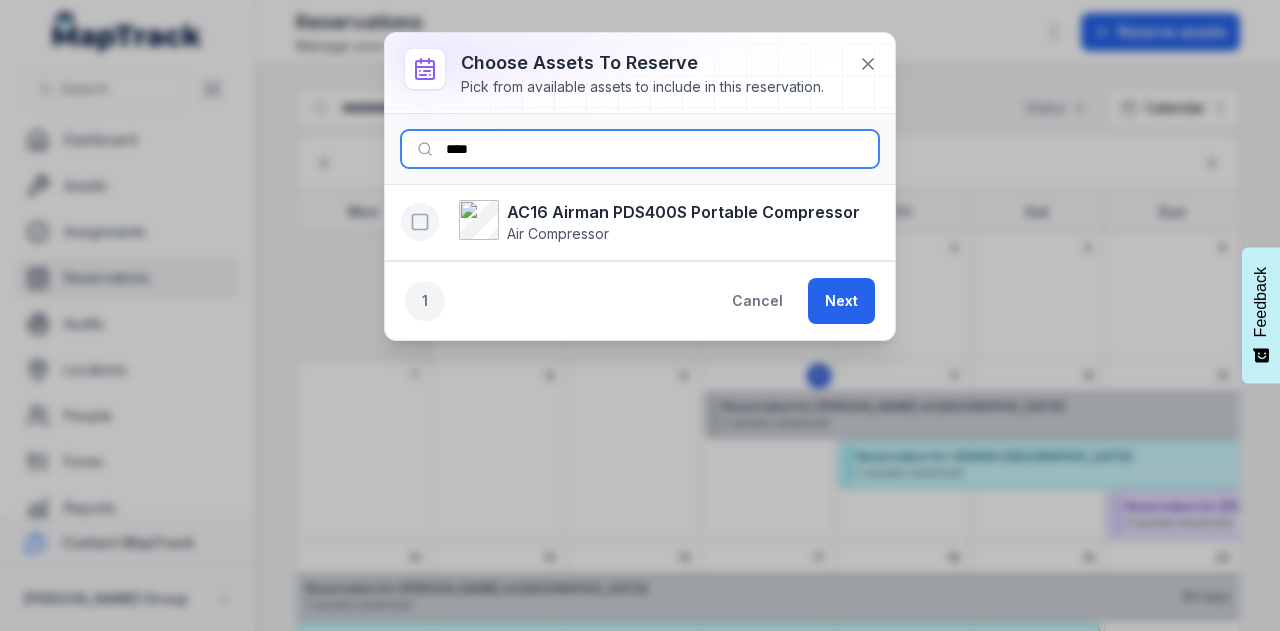type on "****" 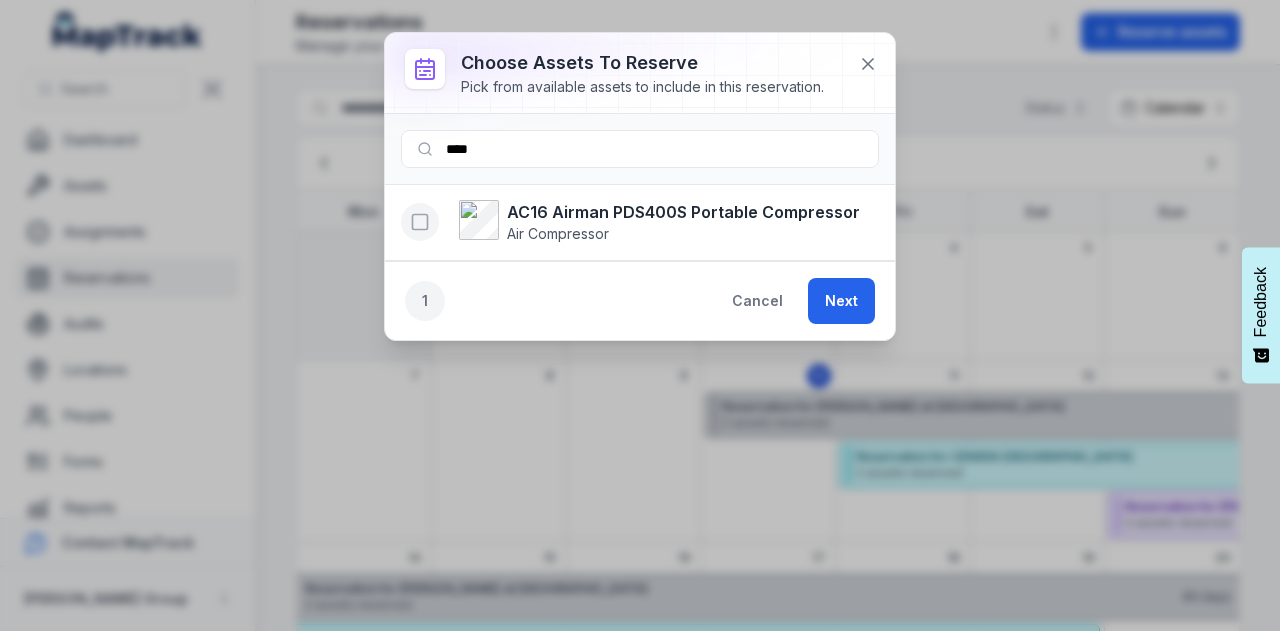 click 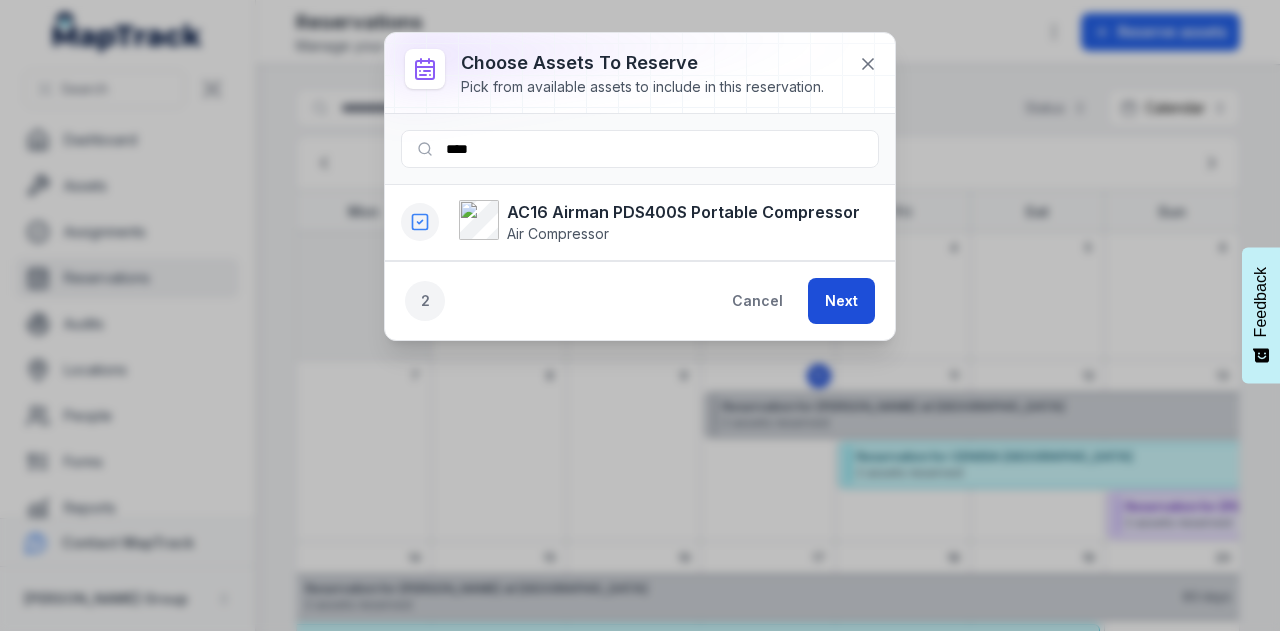 click on "Next" at bounding box center (841, 301) 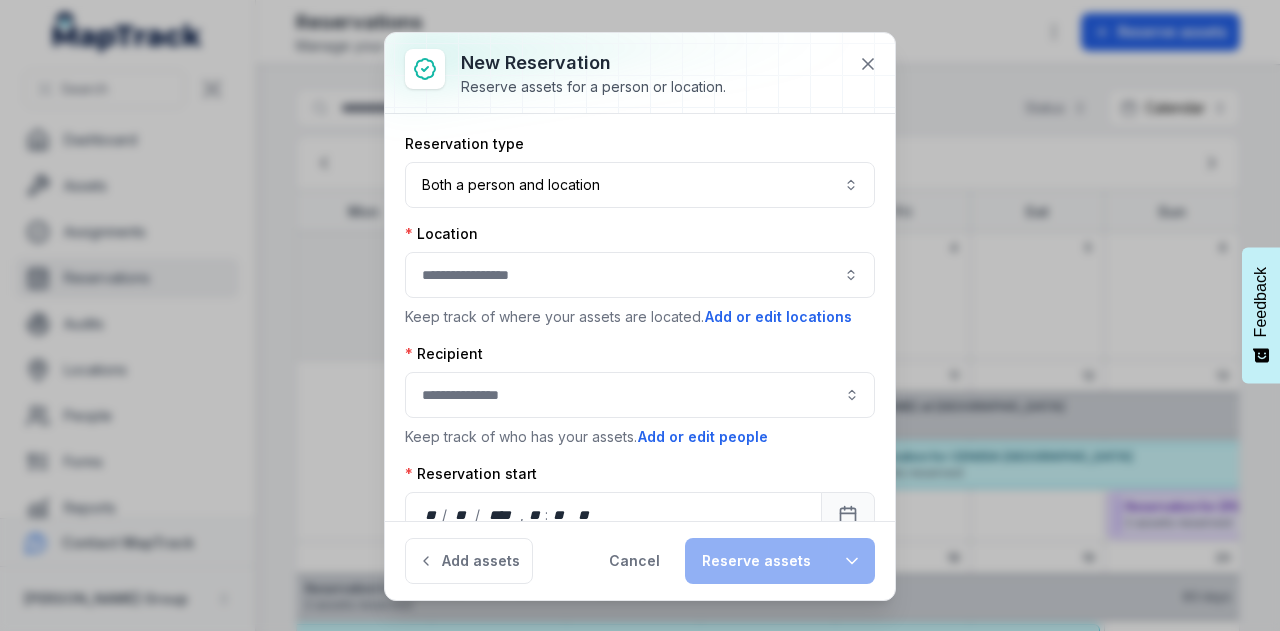 click at bounding box center [640, 275] 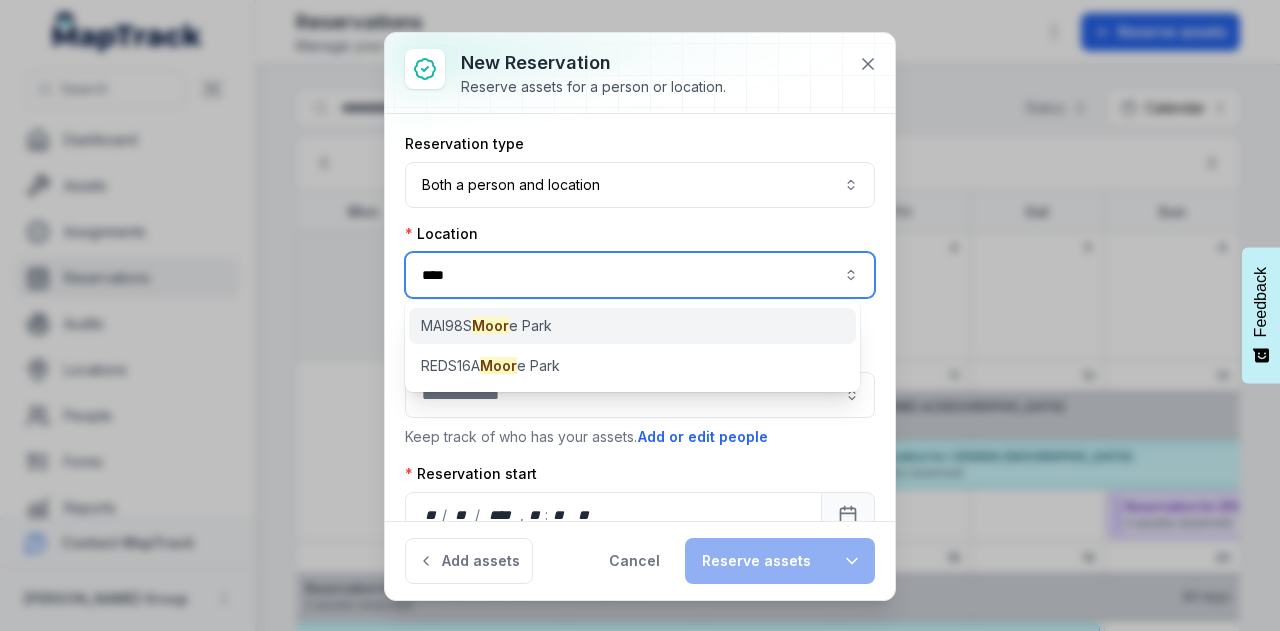 type on "****" 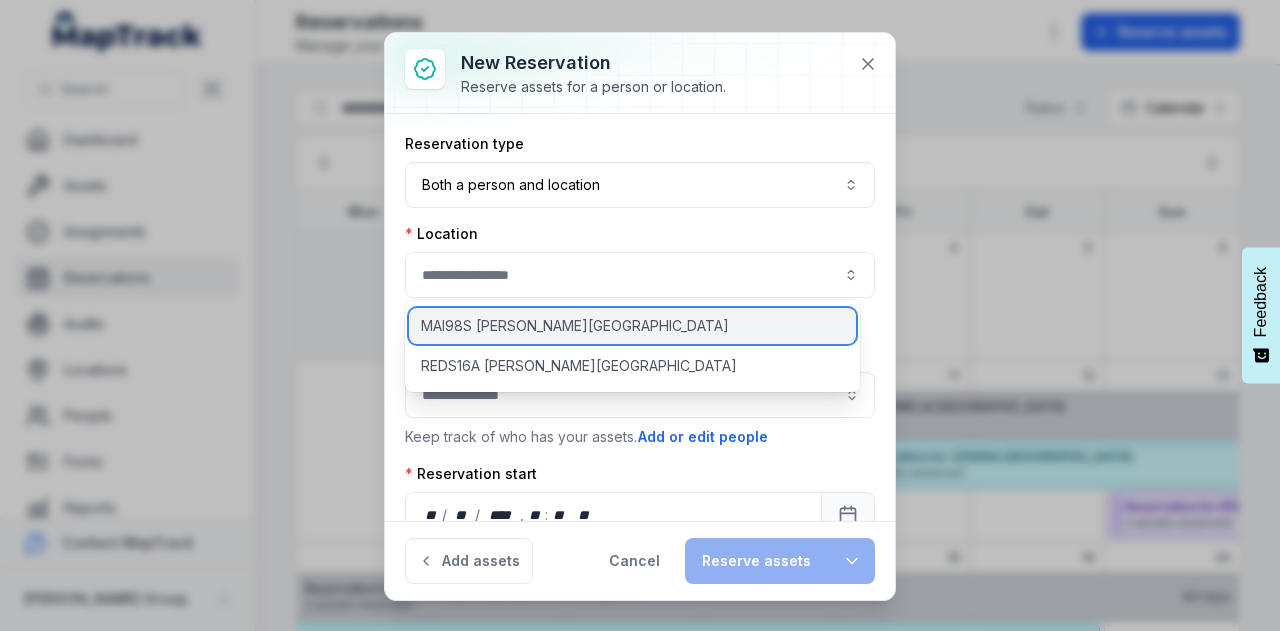 click on "MAI98S Moore Park" at bounding box center [632, 326] 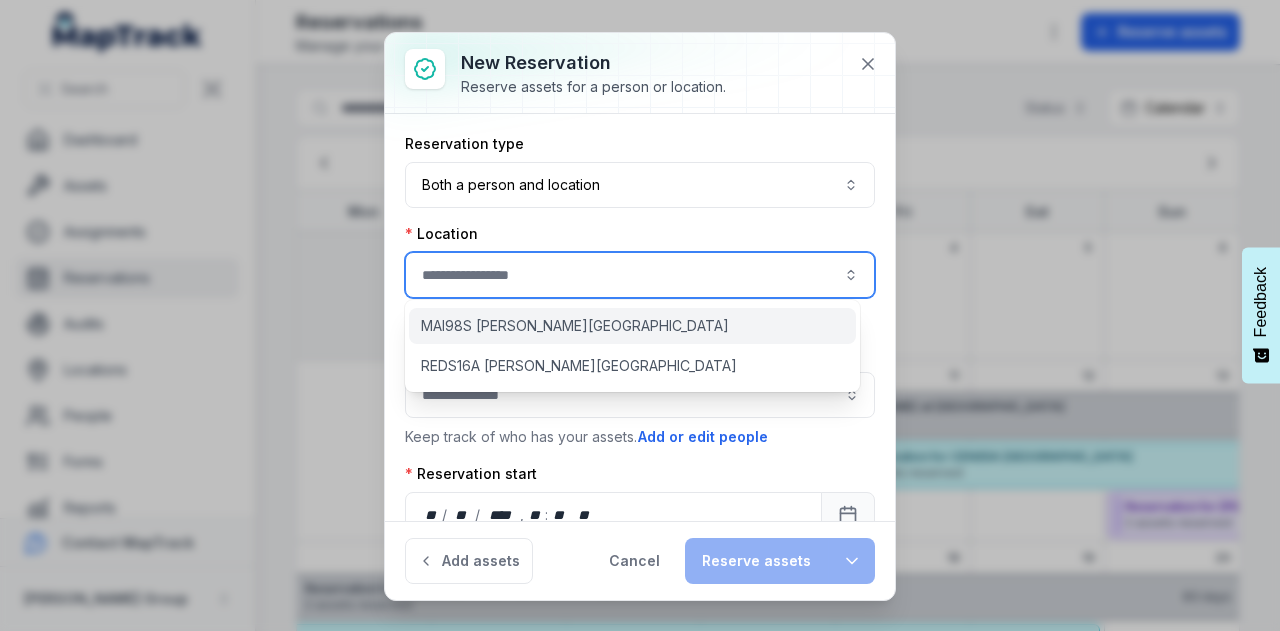 type on "**********" 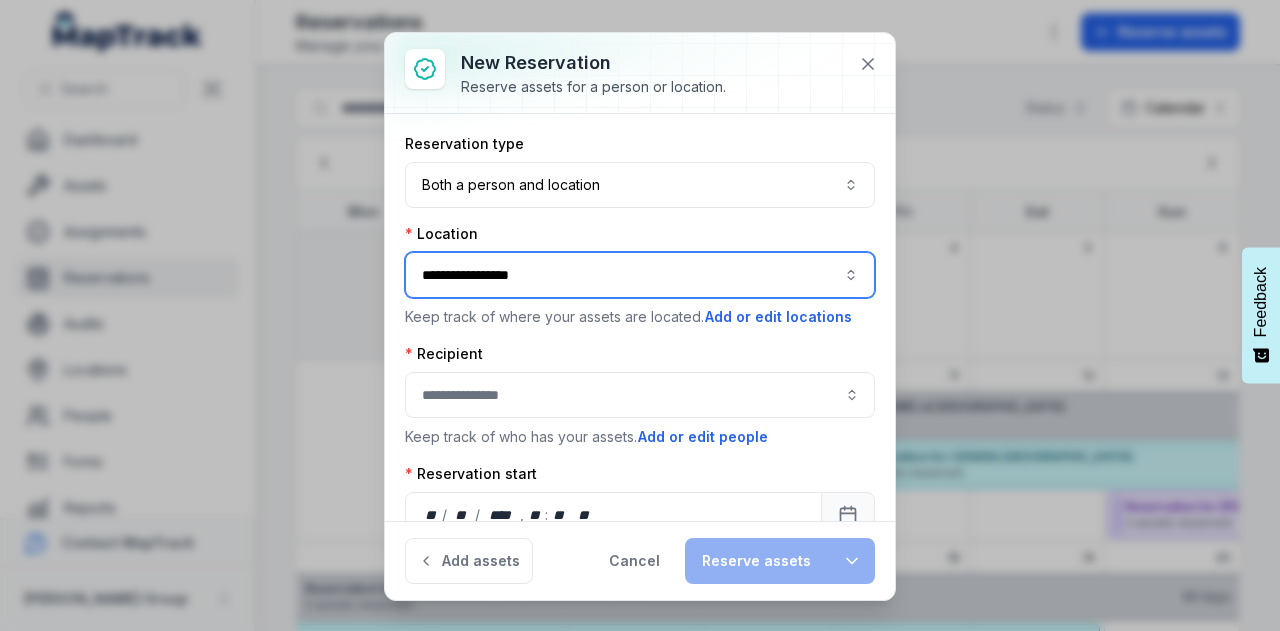 scroll, scrollTop: 100, scrollLeft: 0, axis: vertical 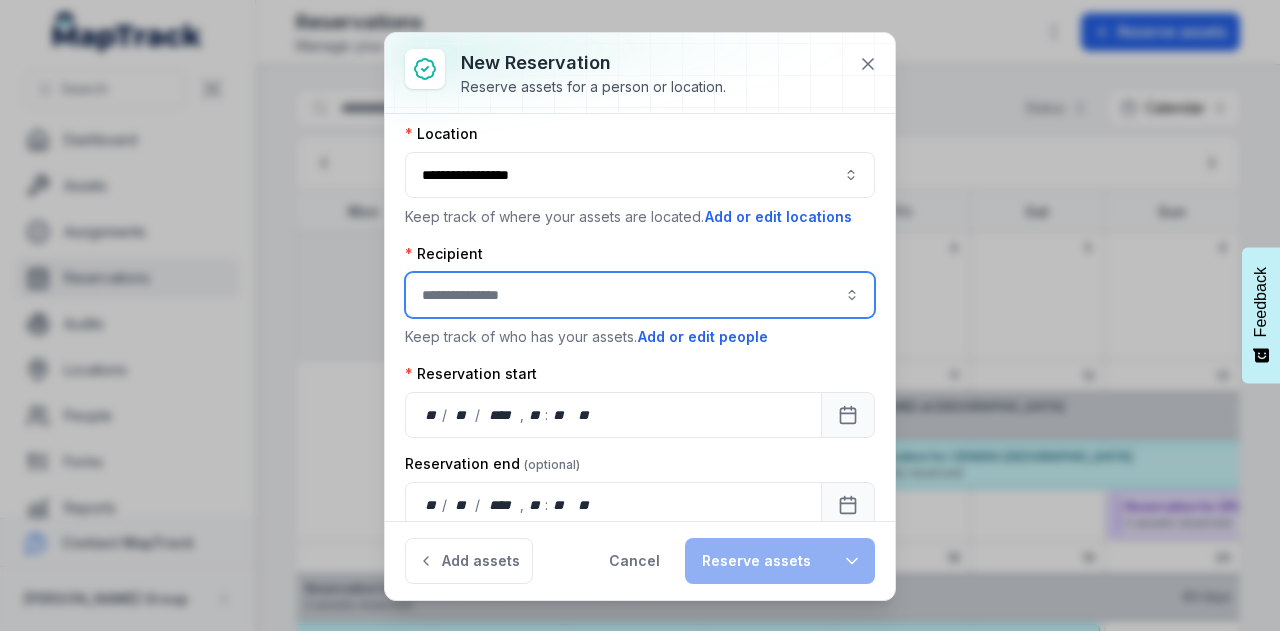 click at bounding box center (640, 295) 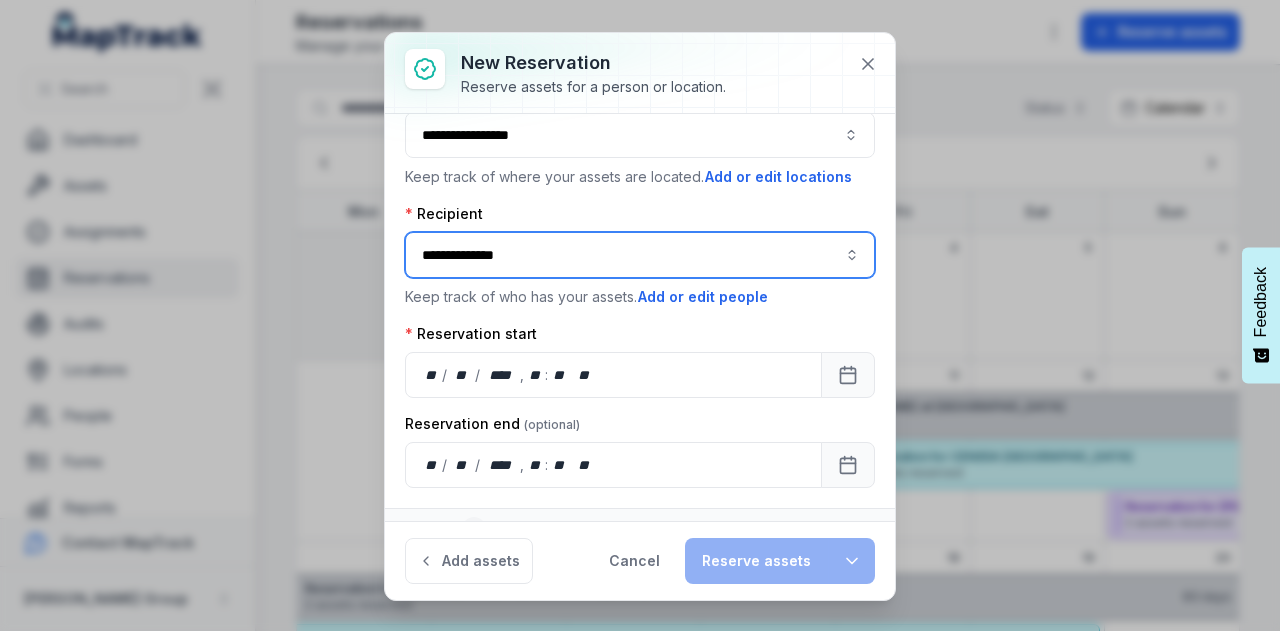 scroll, scrollTop: 161, scrollLeft: 0, axis: vertical 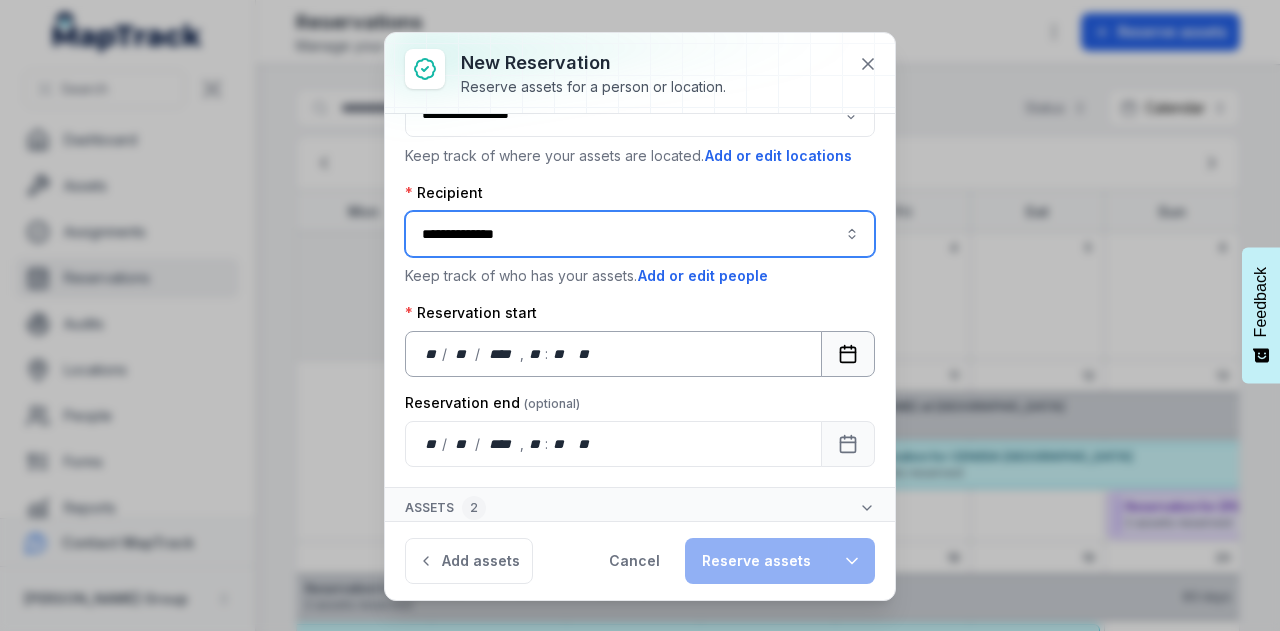 type on "**********" 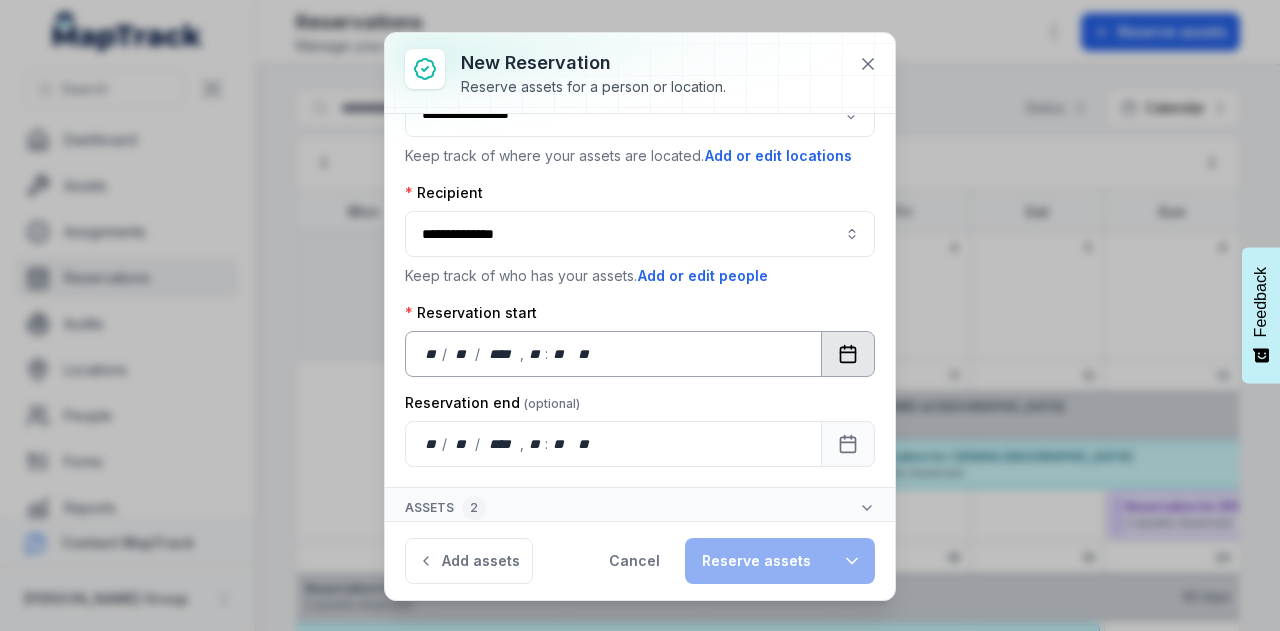 click 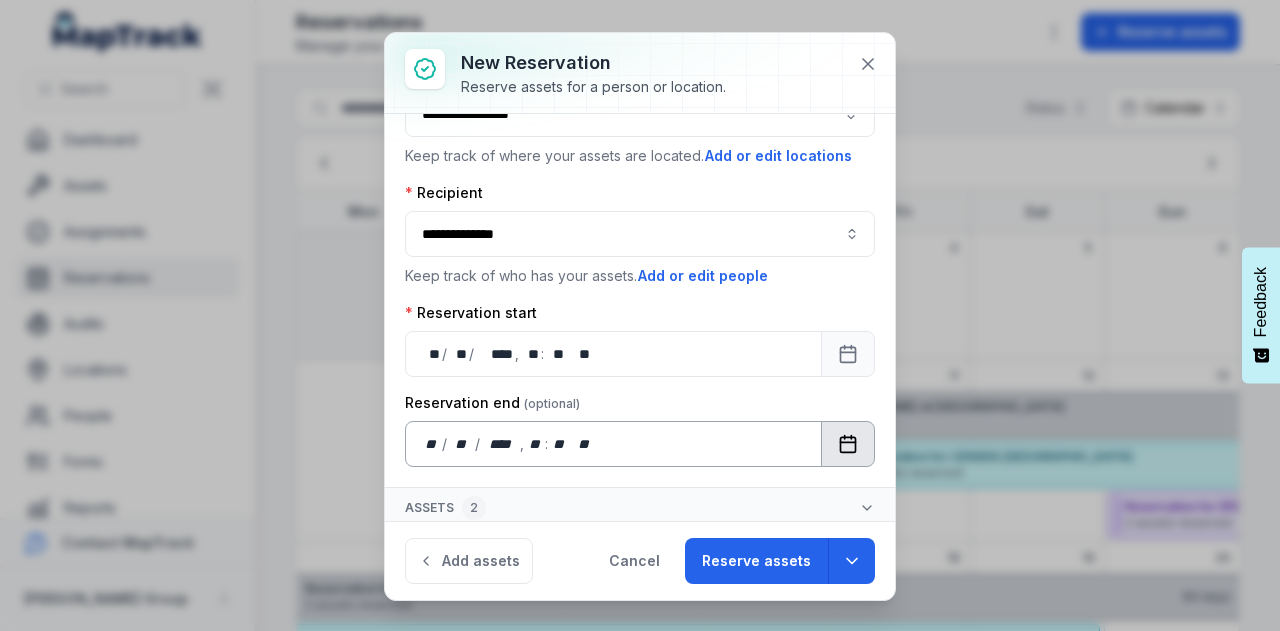 click 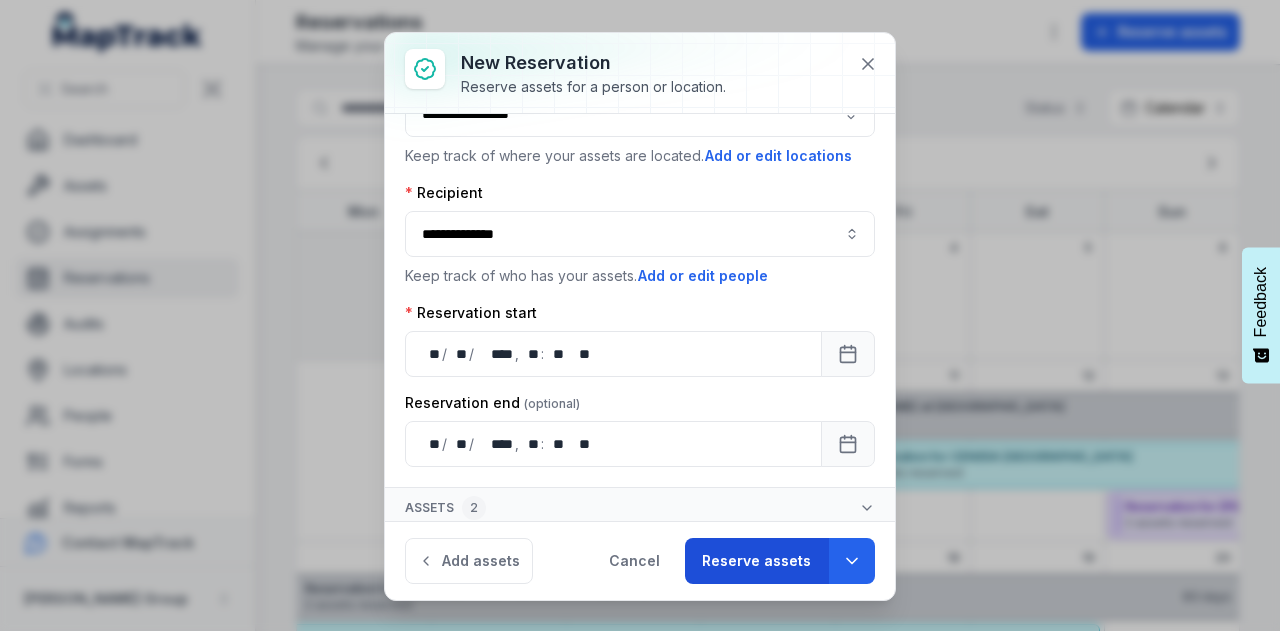 click on "Reserve assets" at bounding box center [756, 561] 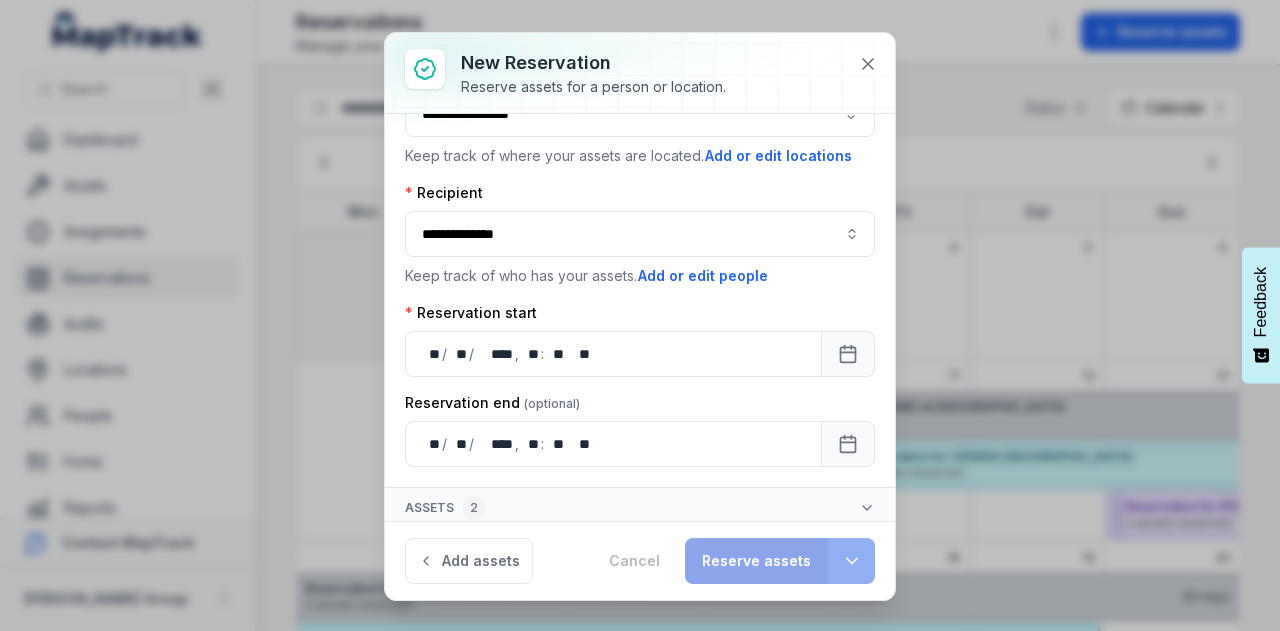 type 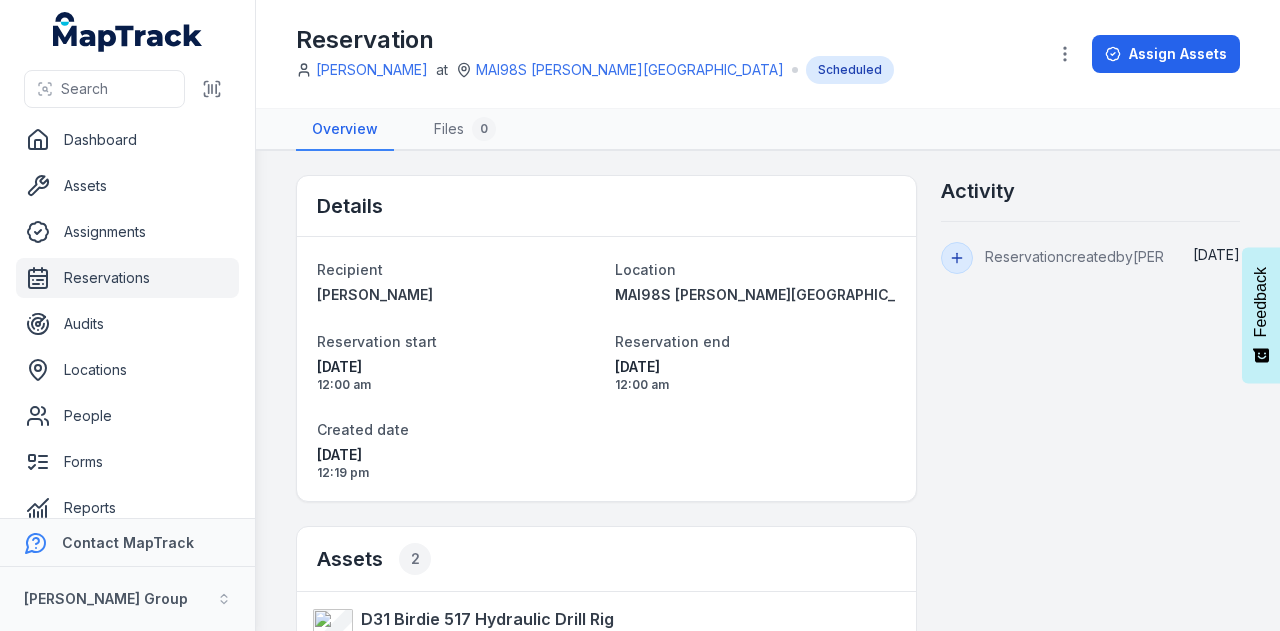 click on "Reservations" at bounding box center [127, 278] 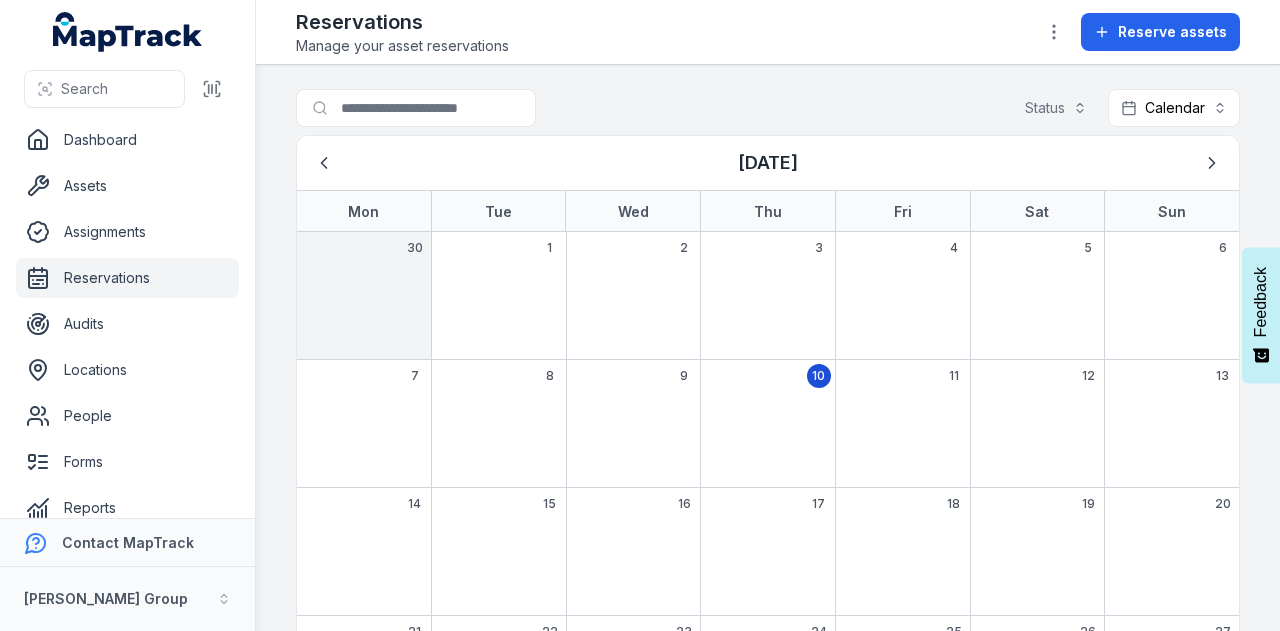 scroll, scrollTop: 0, scrollLeft: 0, axis: both 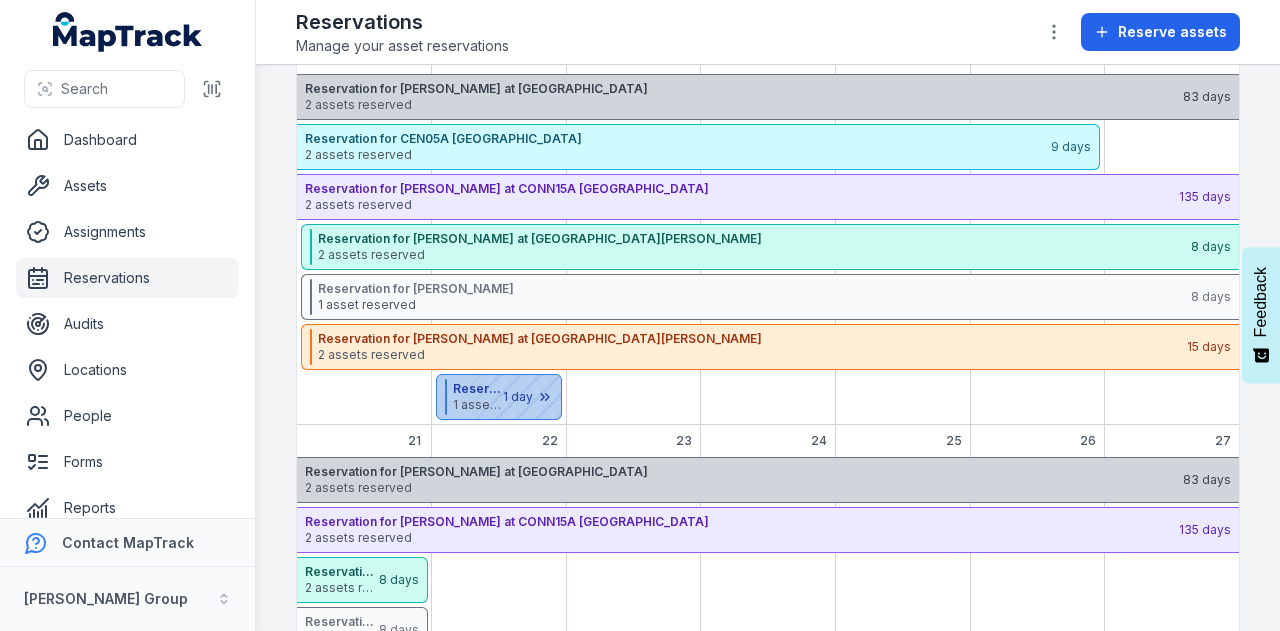 click at bounding box center [511, 397] 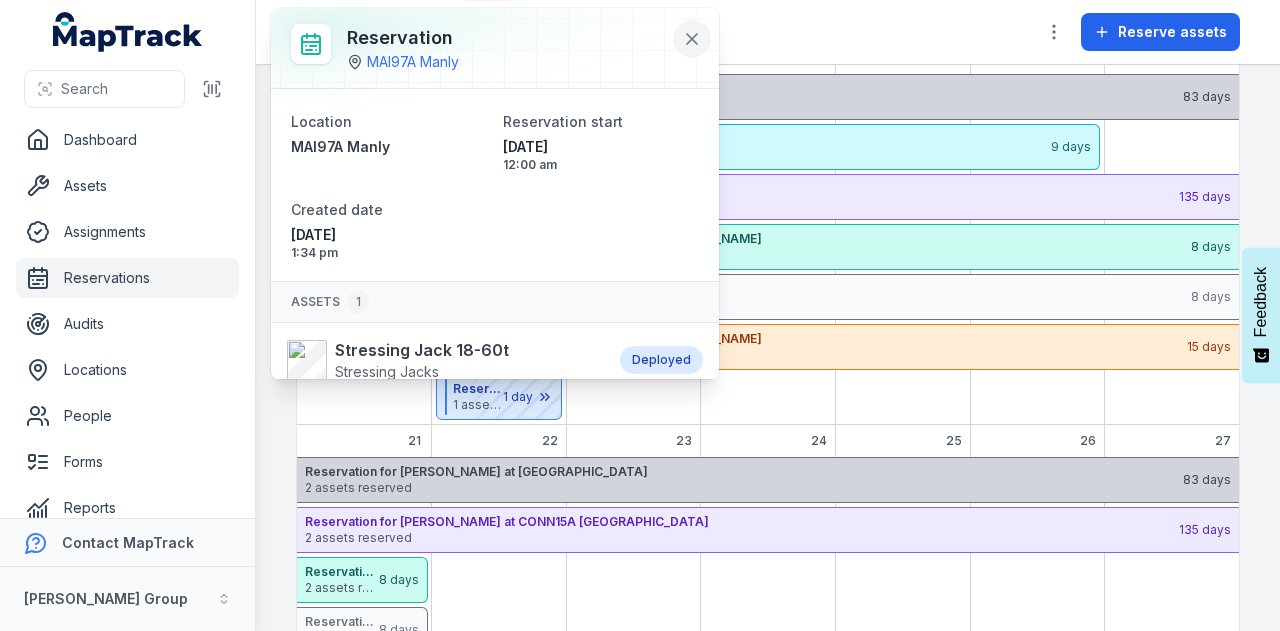 click 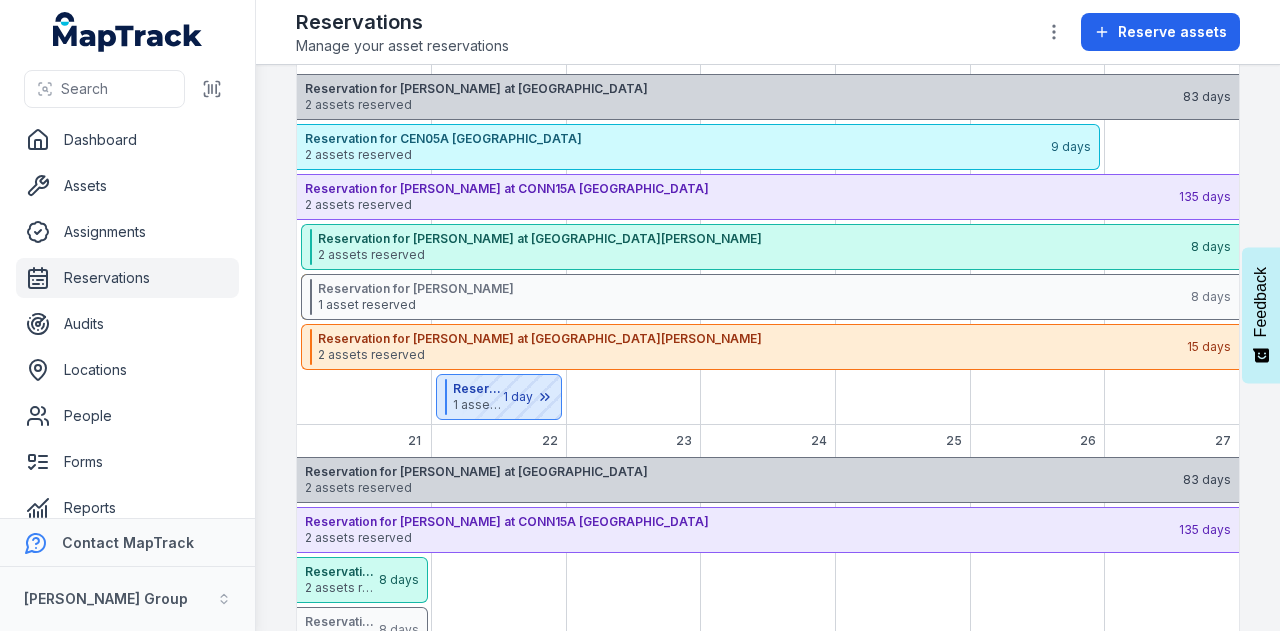 scroll, scrollTop: 0, scrollLeft: 0, axis: both 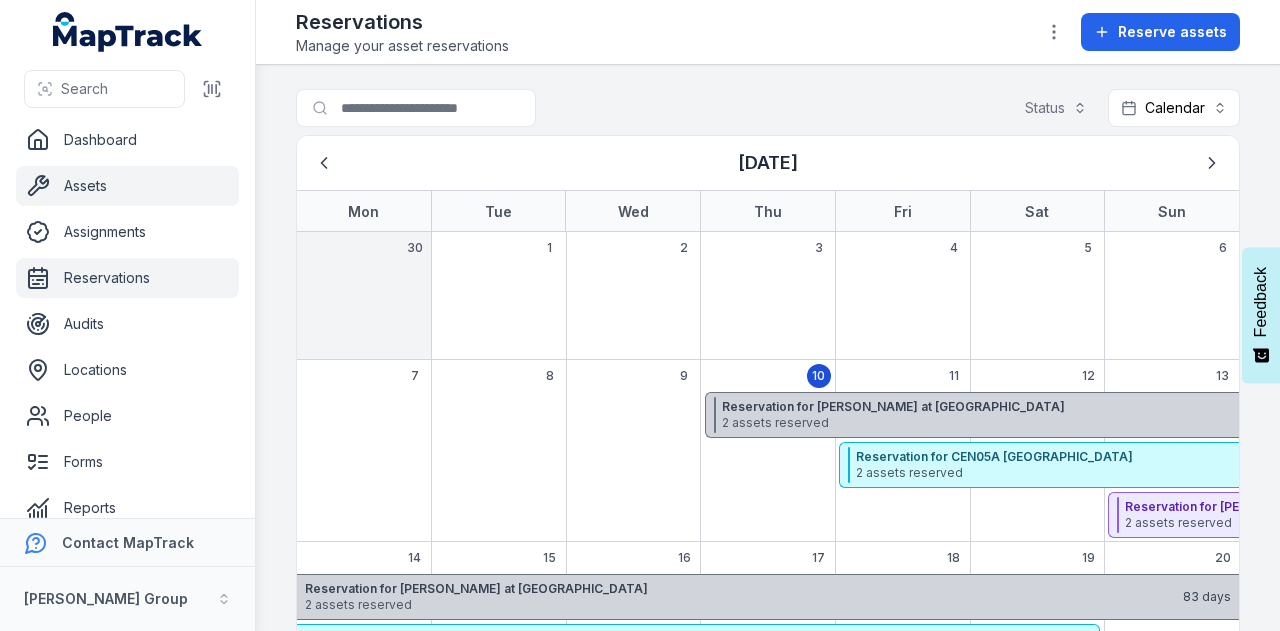 click on "Assets" at bounding box center [127, 186] 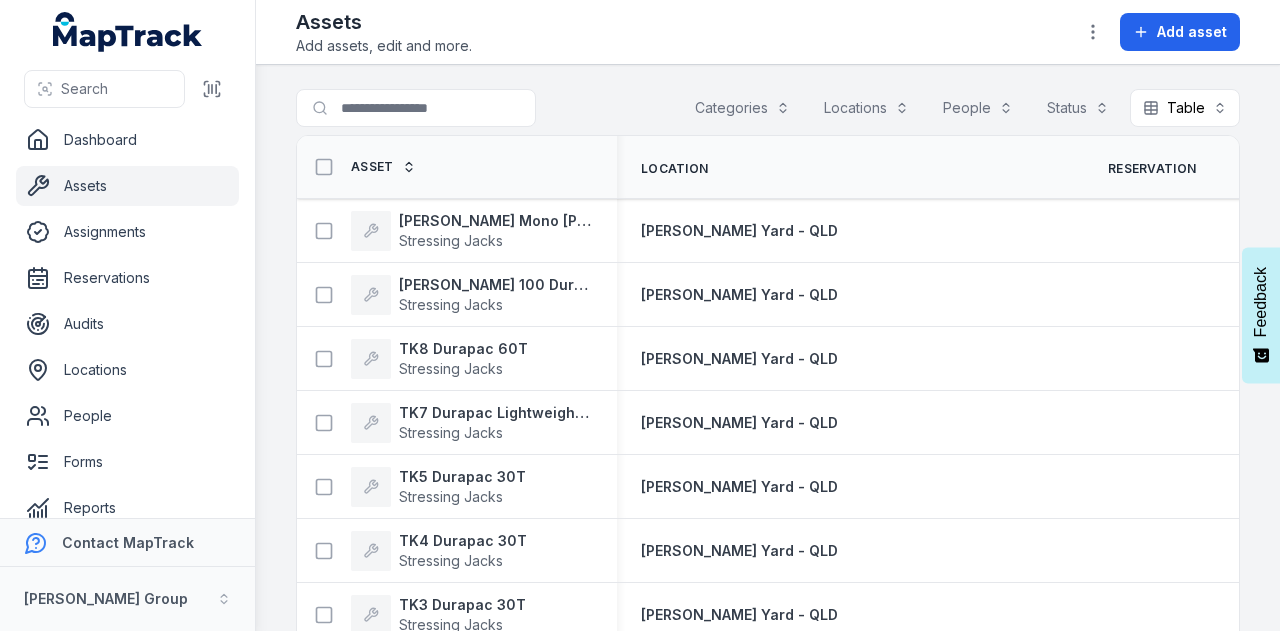 scroll, scrollTop: 0, scrollLeft: 0, axis: both 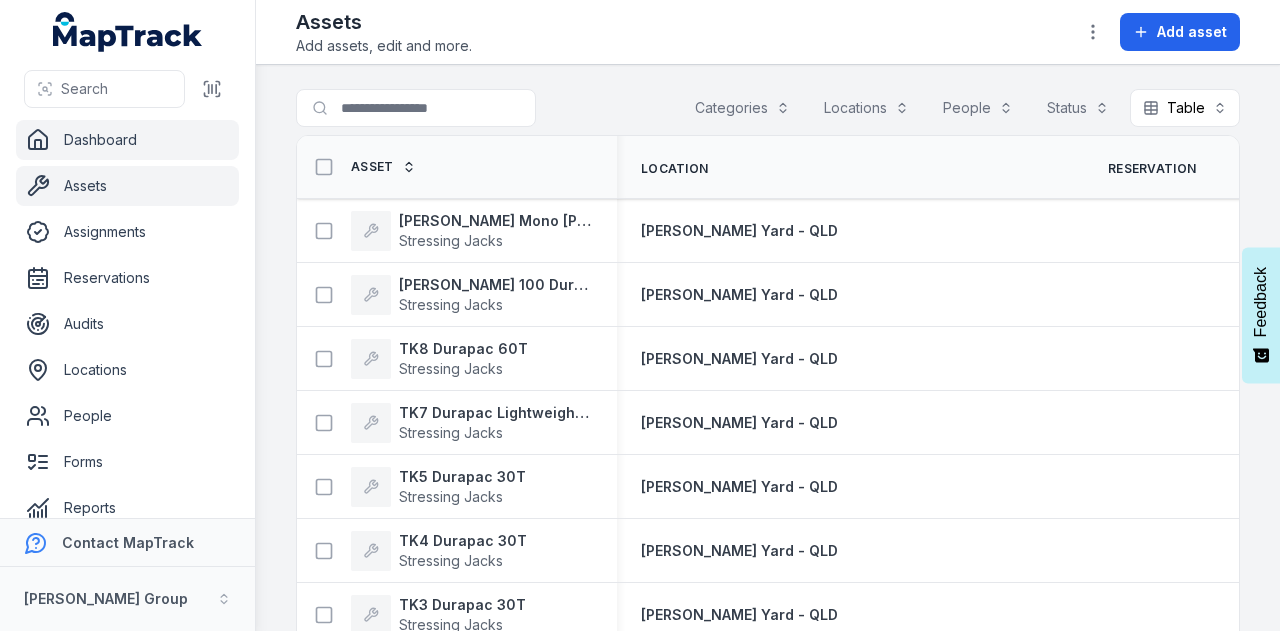 click on "Dashboard" at bounding box center (127, 140) 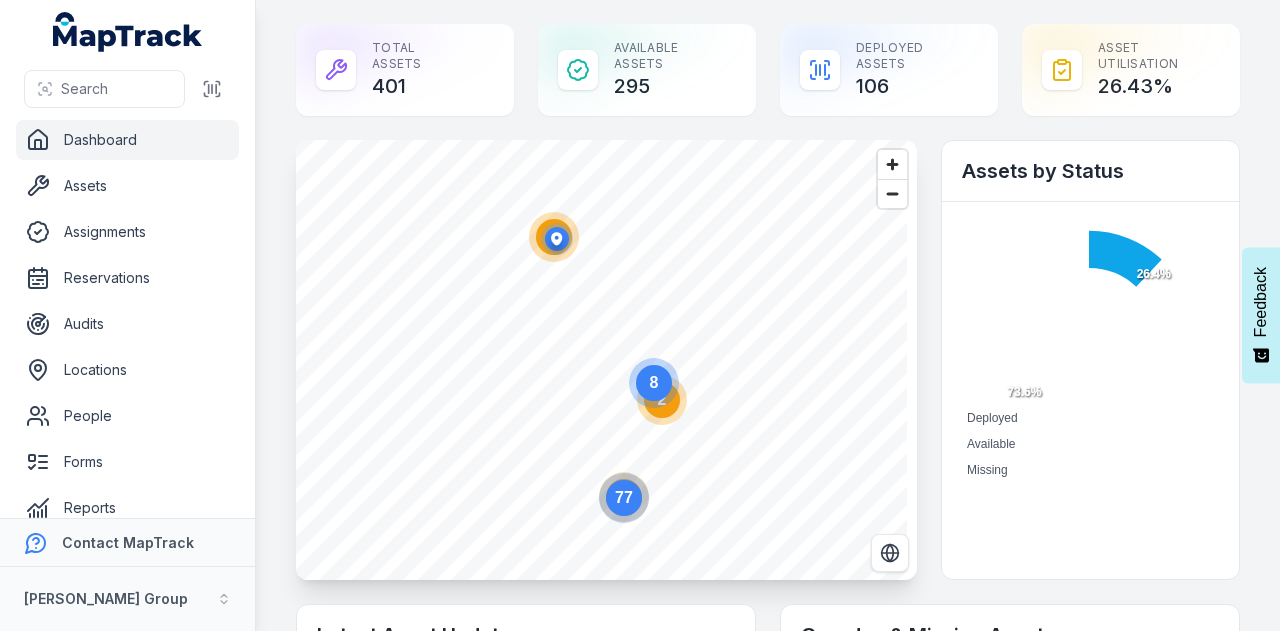 scroll, scrollTop: 0, scrollLeft: 0, axis: both 